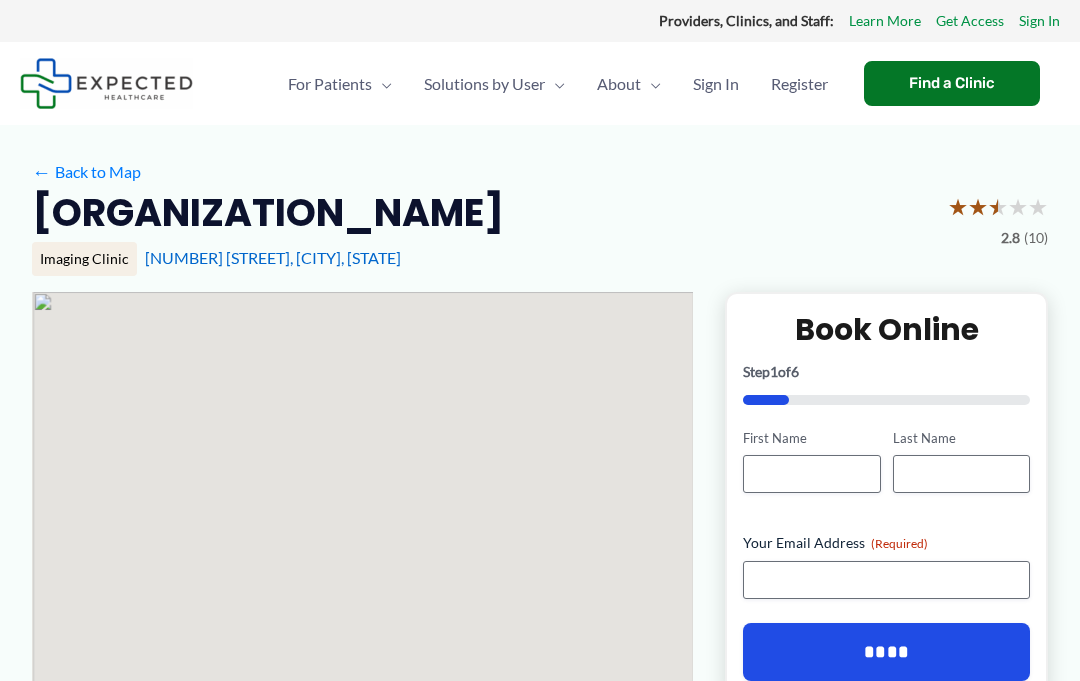 scroll, scrollTop: 0, scrollLeft: 0, axis: both 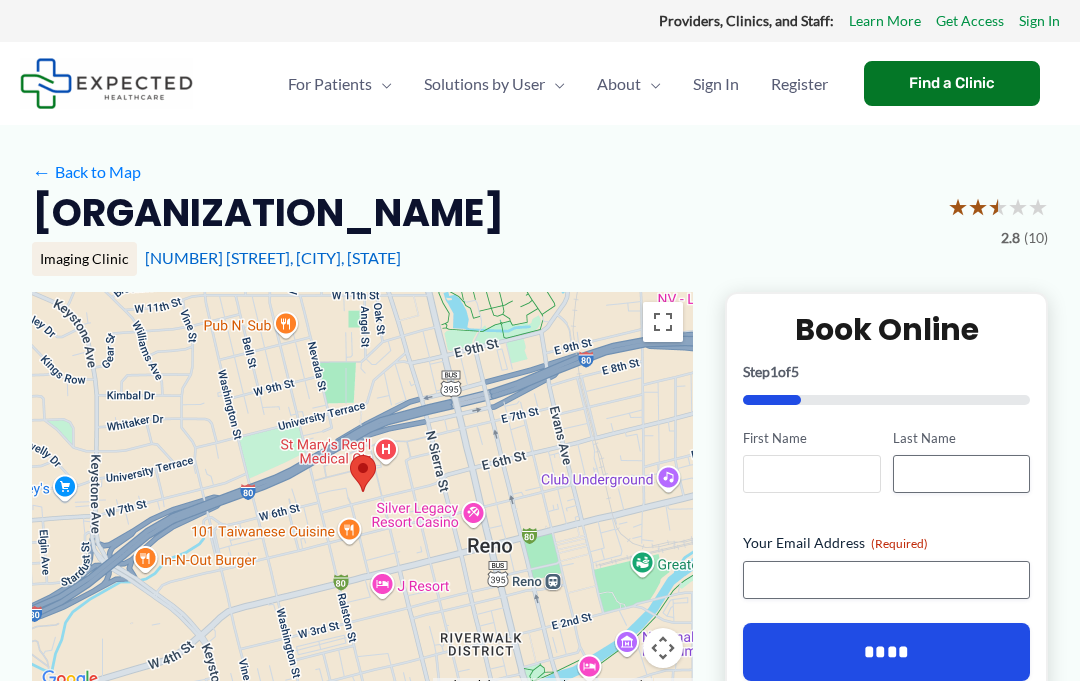 click on "First Name" at bounding box center (811, 474) 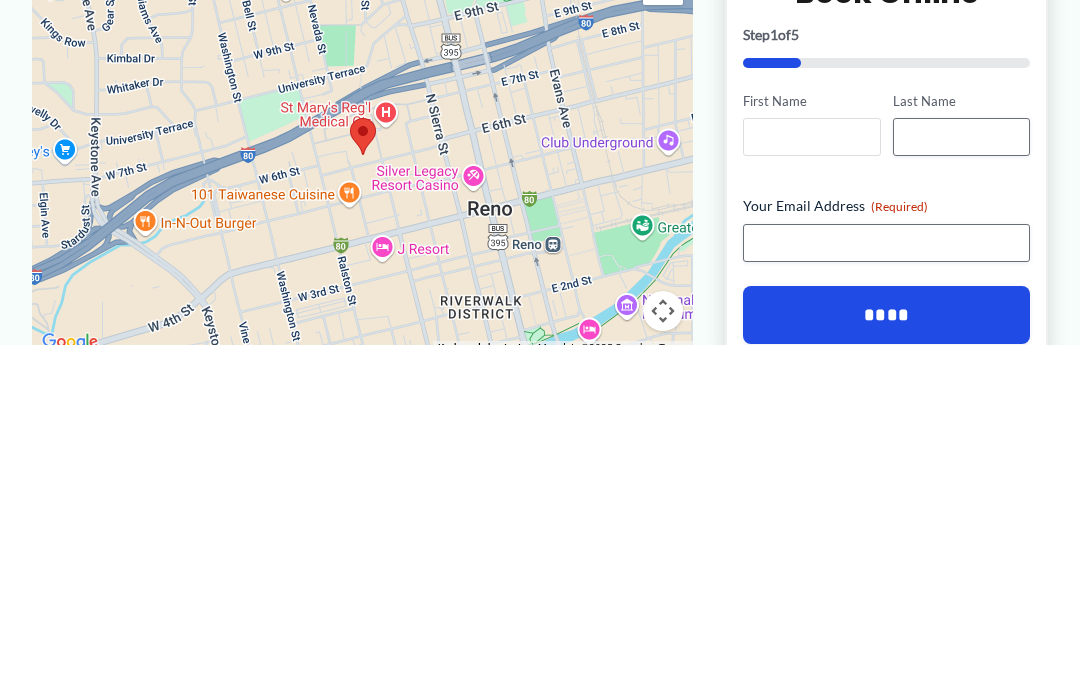 type on "*" 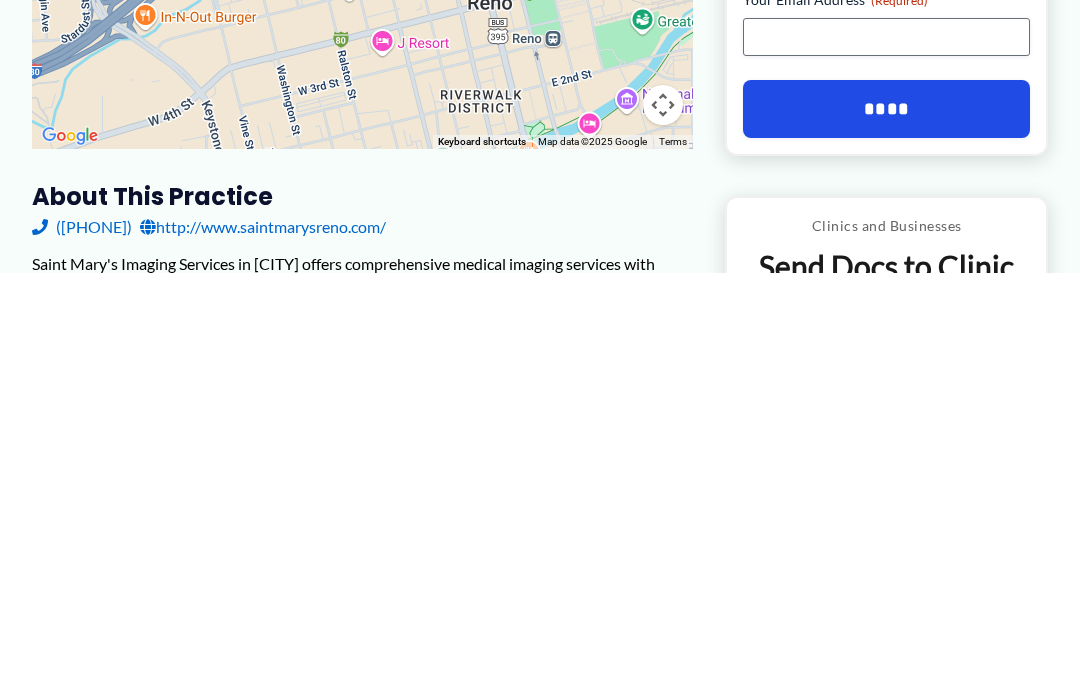scroll, scrollTop: 146, scrollLeft: 0, axis: vertical 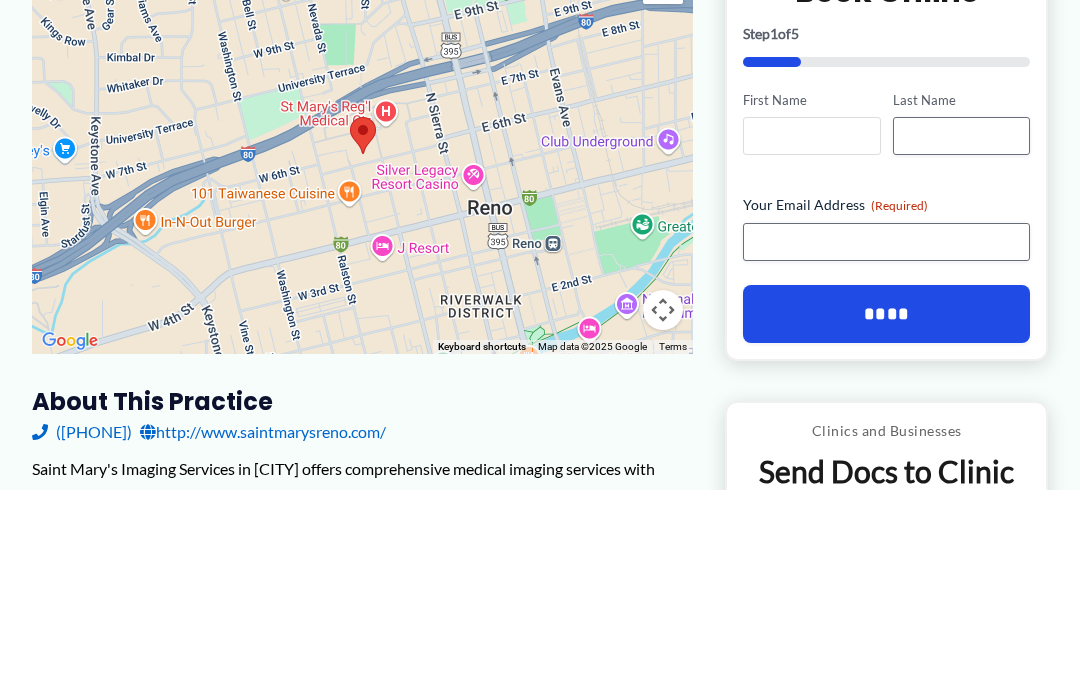 type on "*******" 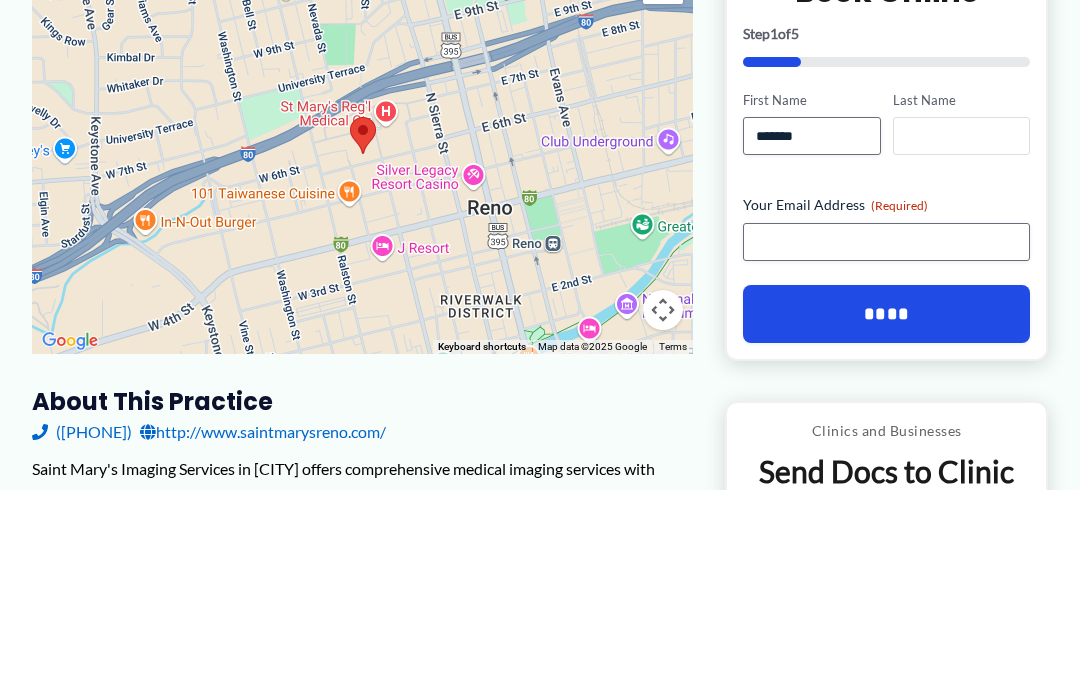 type on "*********" 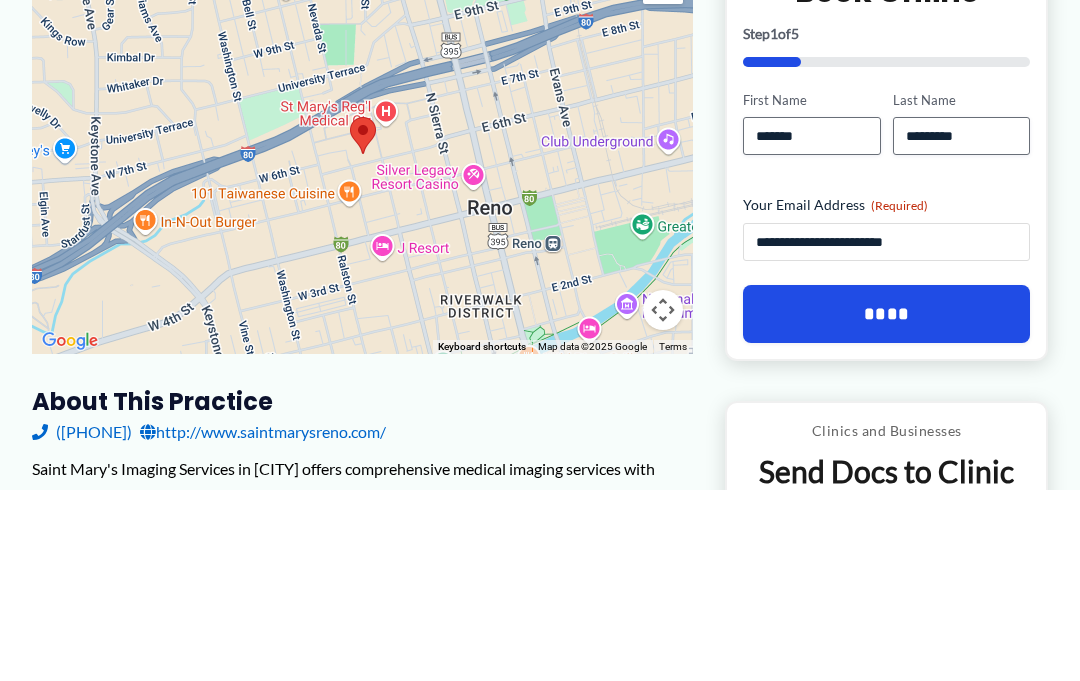 type on "**********" 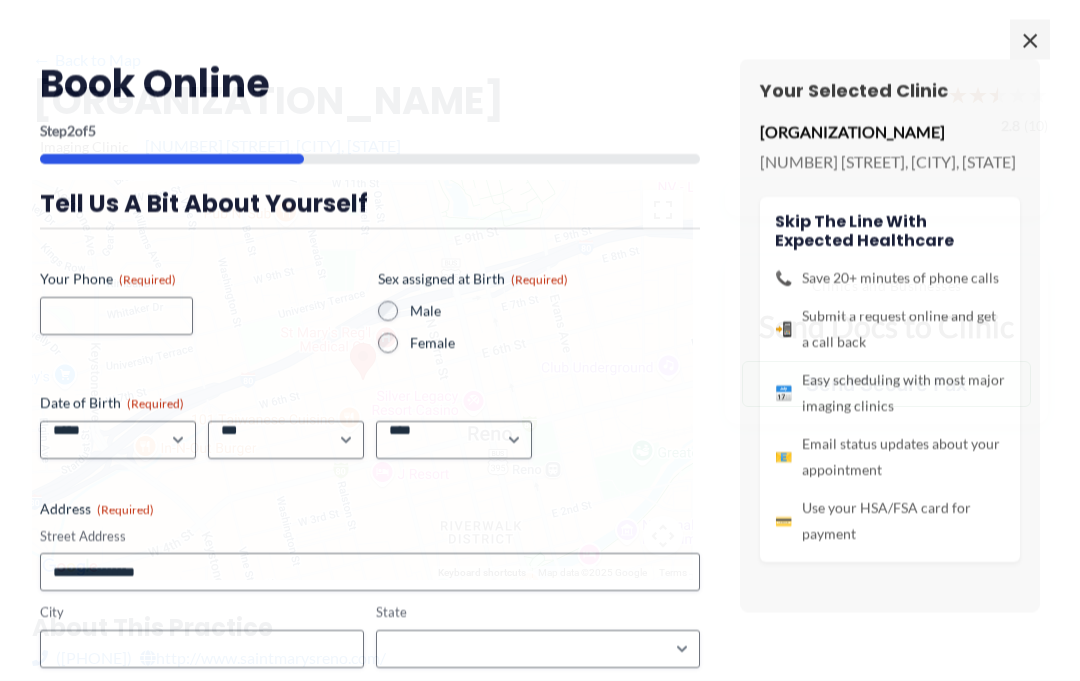 scroll, scrollTop: 106, scrollLeft: 0, axis: vertical 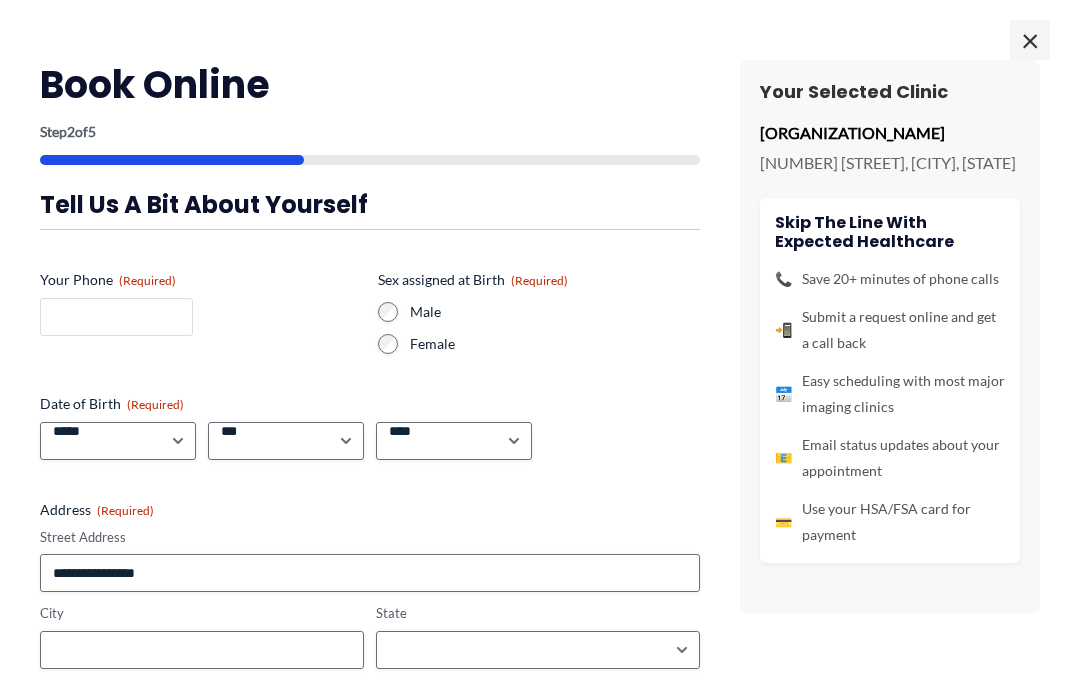 click on "Your Phone (Required)" at bounding box center [116, 317] 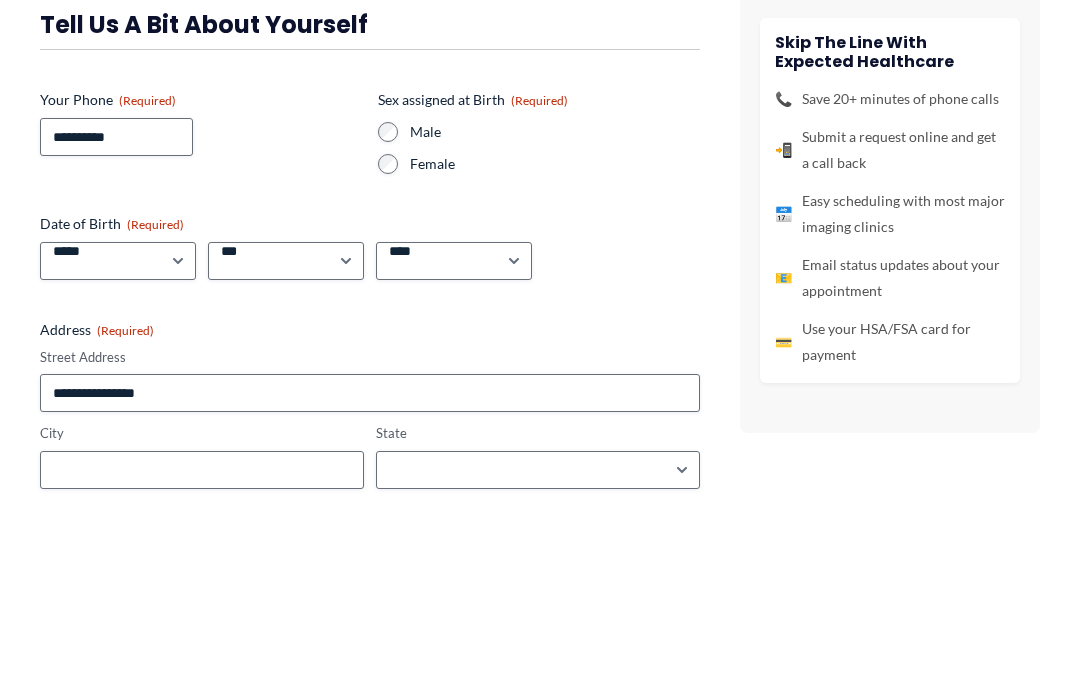 type on "**********" 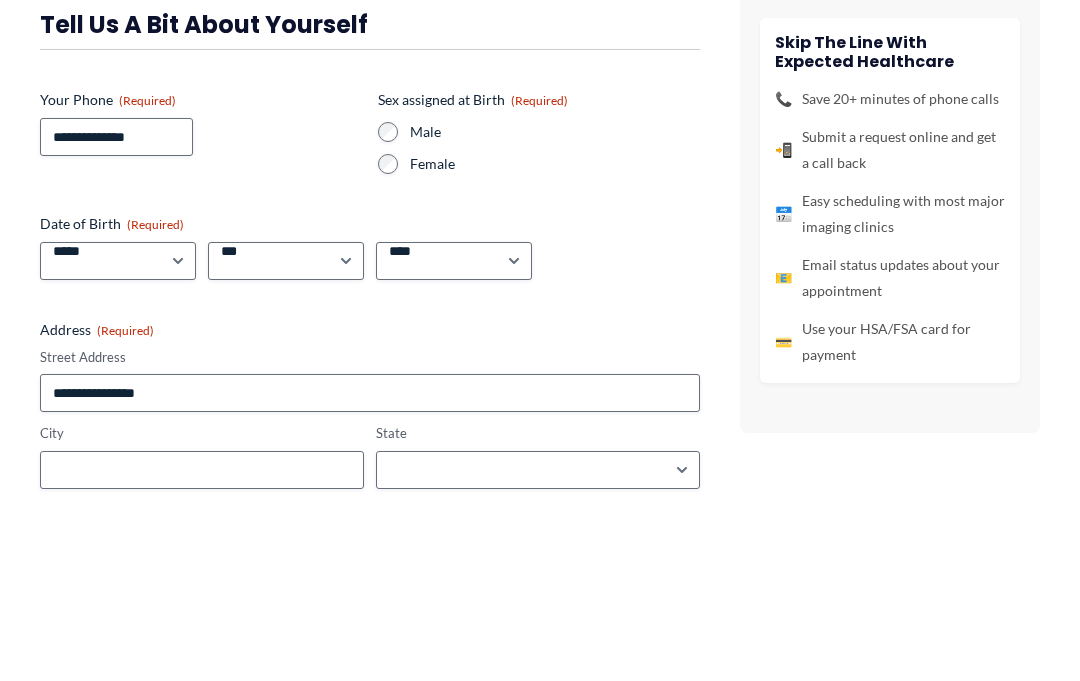scroll, scrollTop: 286, scrollLeft: 0, axis: vertical 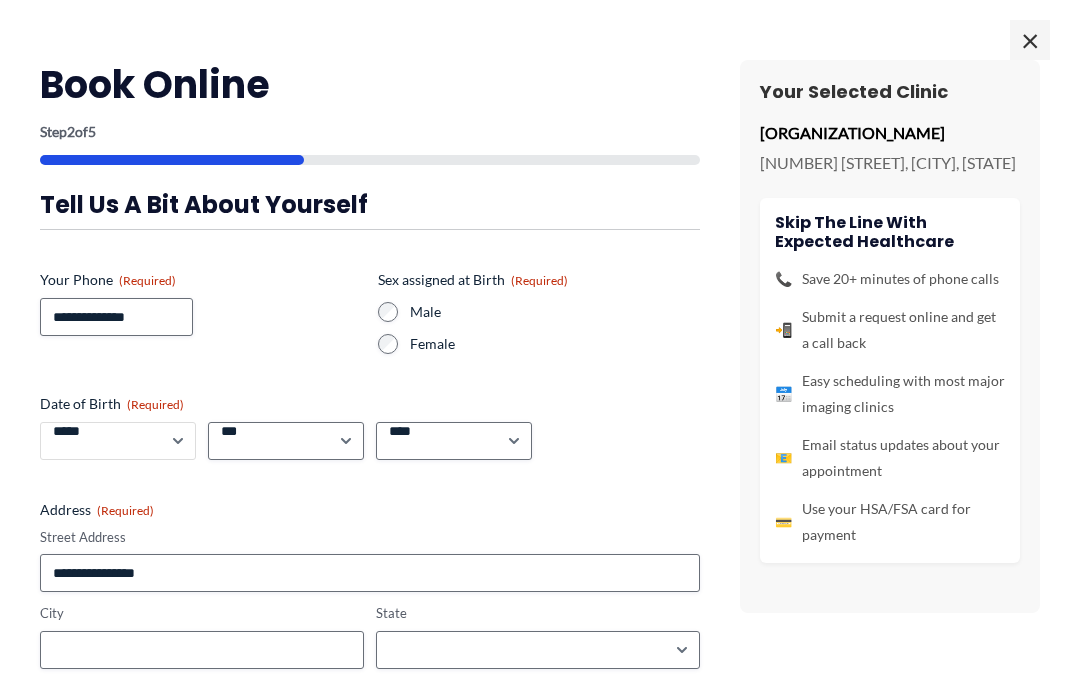 click on "***** * * * * * * * * * ** ** **" at bounding box center [118, 441] 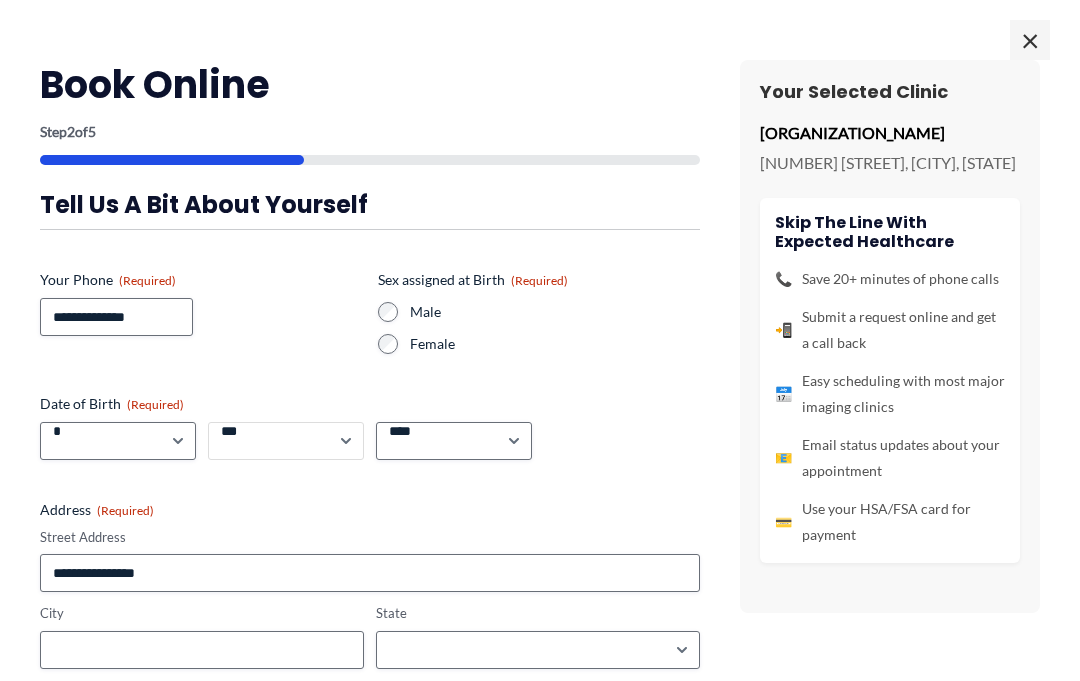click on "*** * * * * * * * * * ** ** ** ** ** ** ** ** ** ** ** ** ** ** ** ** ** ** ** ** ** **" at bounding box center (286, 441) 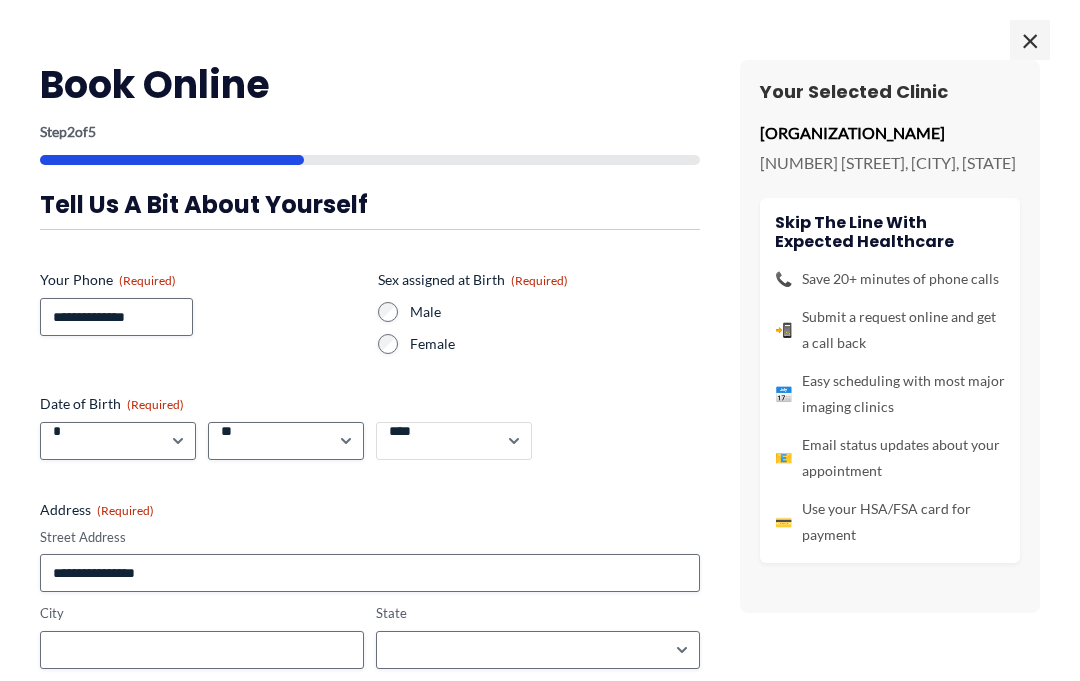 click on "**** **** **** **** **** **** **** **** **** **** **** **** **** **** **** **** **** **** **** **** **** **** **** **** **** **** **** **** **** **** **** **** **** **** **** **** **** **** **** **** **** **** **** **** **** **** **** **** **** **** **** **** **** **** **** **** **** **** **** **** **** **** **** **** **** **** **** **** **** **** **** **** **** **** **** **** **** **** **** **** **** **** **** **** **** **** **** **** **** **** **** **** **** **** **** **** **** **** **** **** **** **** **** **** **** **** **** ****" at bounding box center [454, 441] 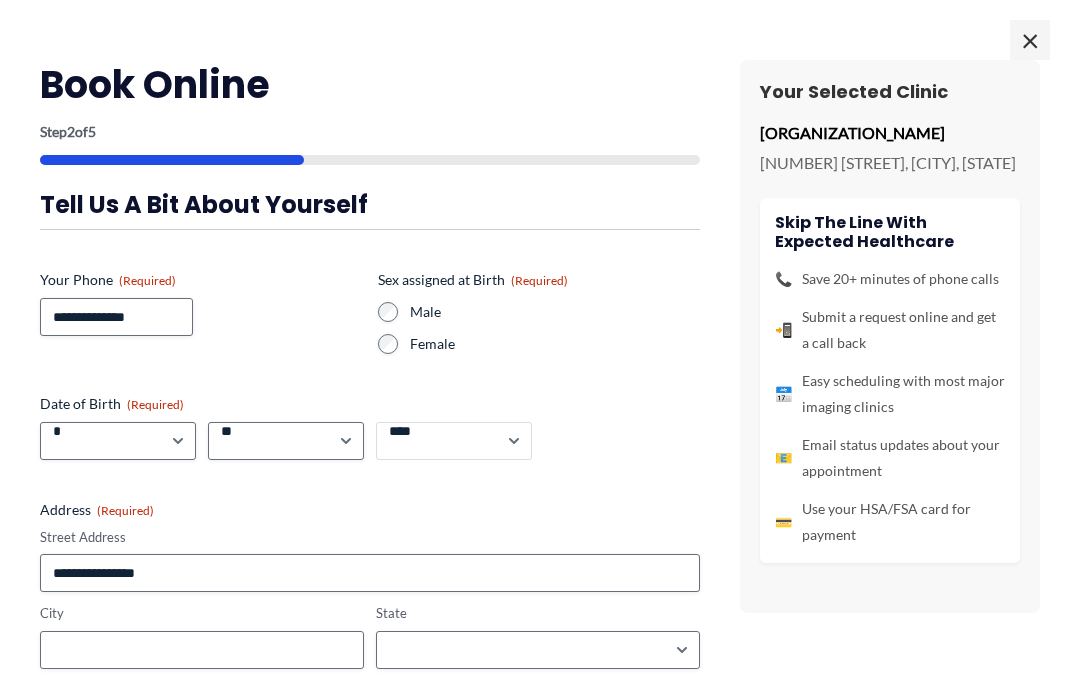 select on "****" 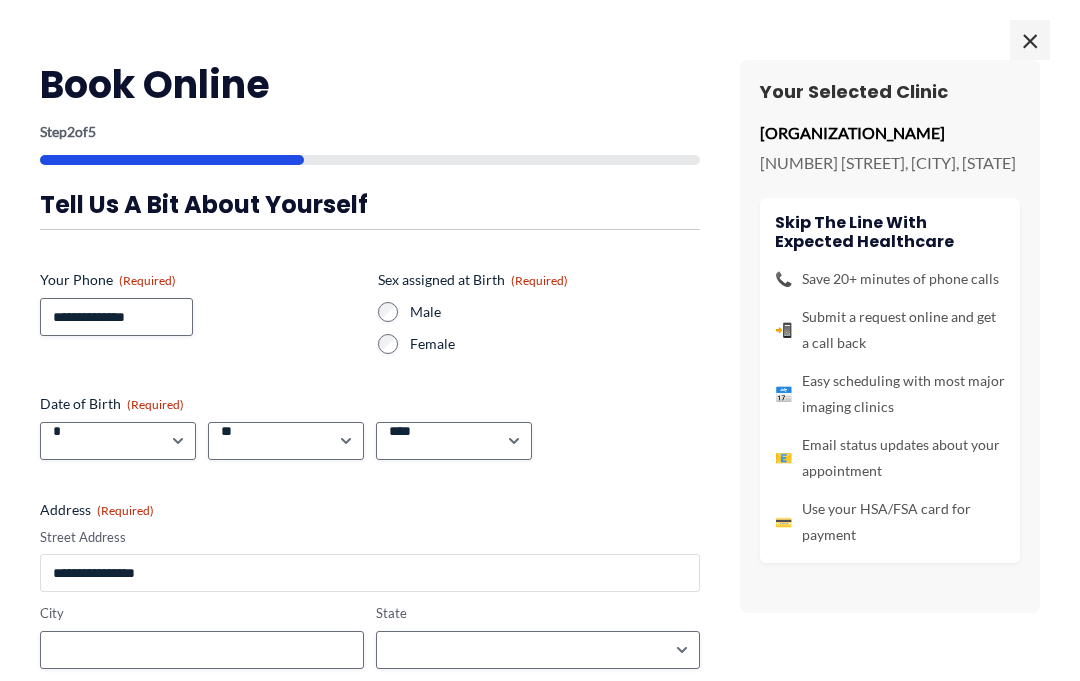 click on "Street Address" at bounding box center (370, 573) 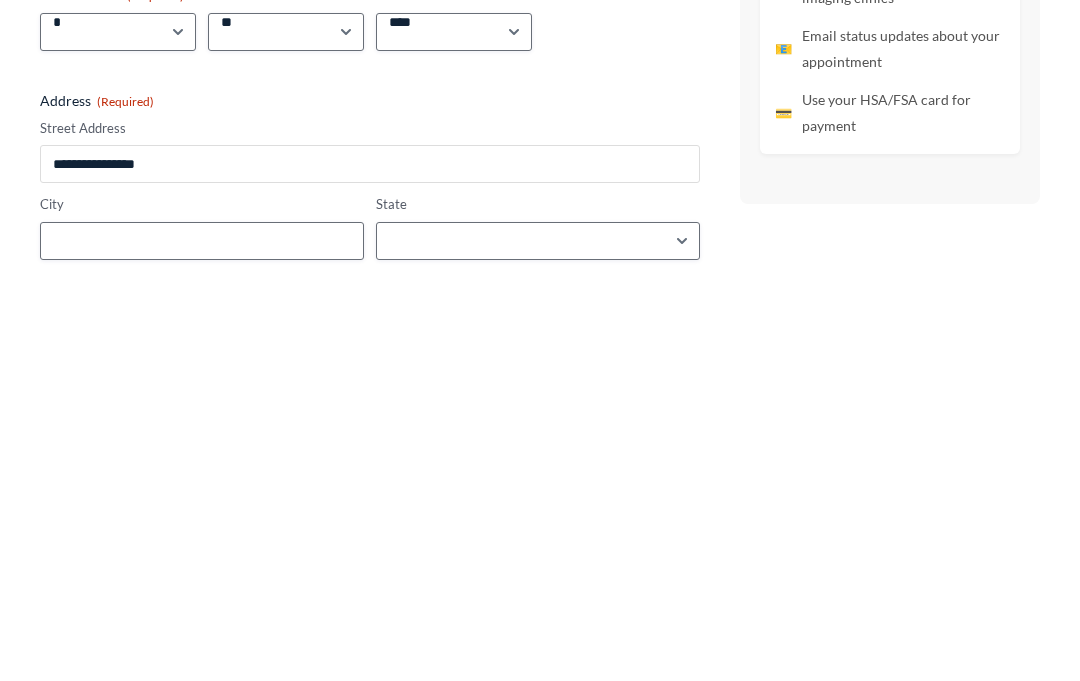 type on "********" 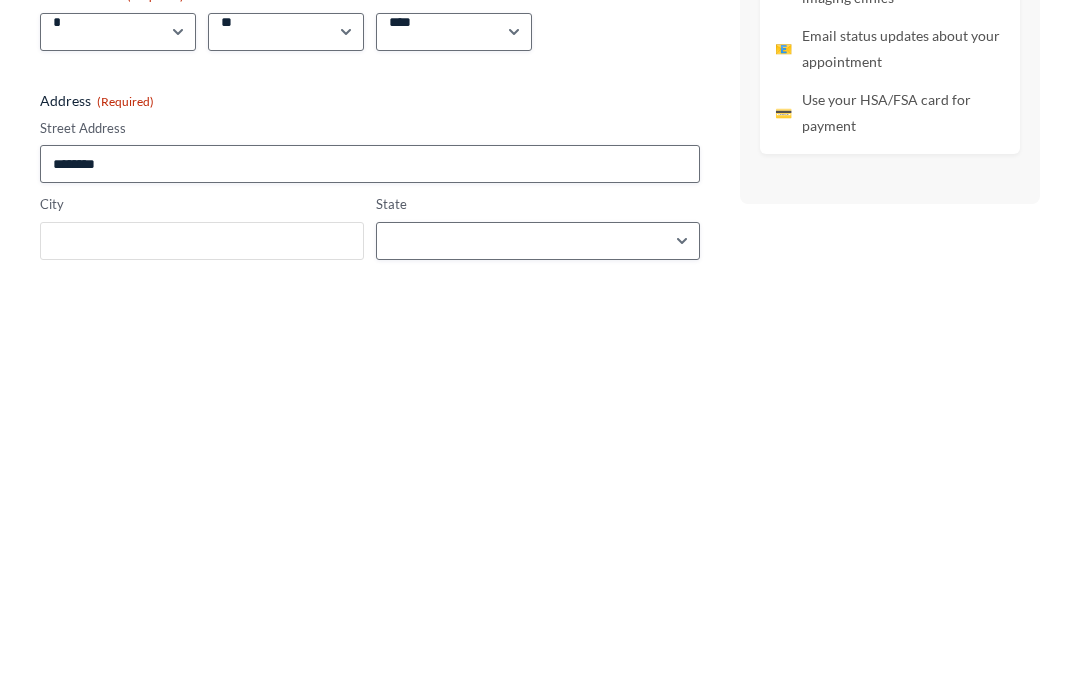 type on "*******" 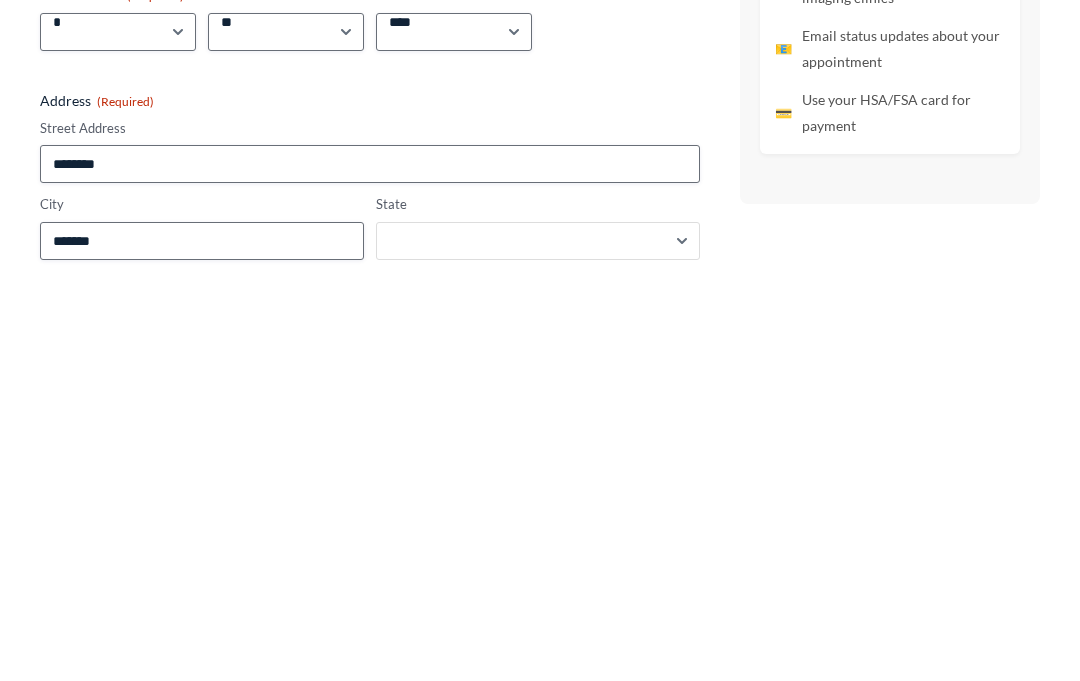 select on "**********" 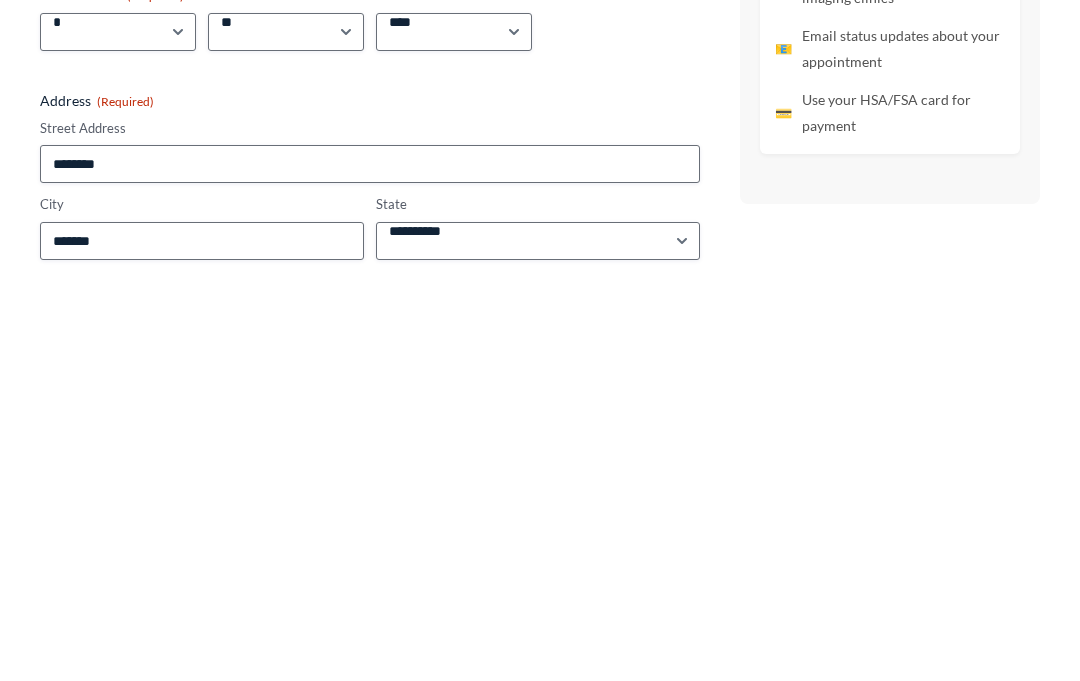 type on "*****" 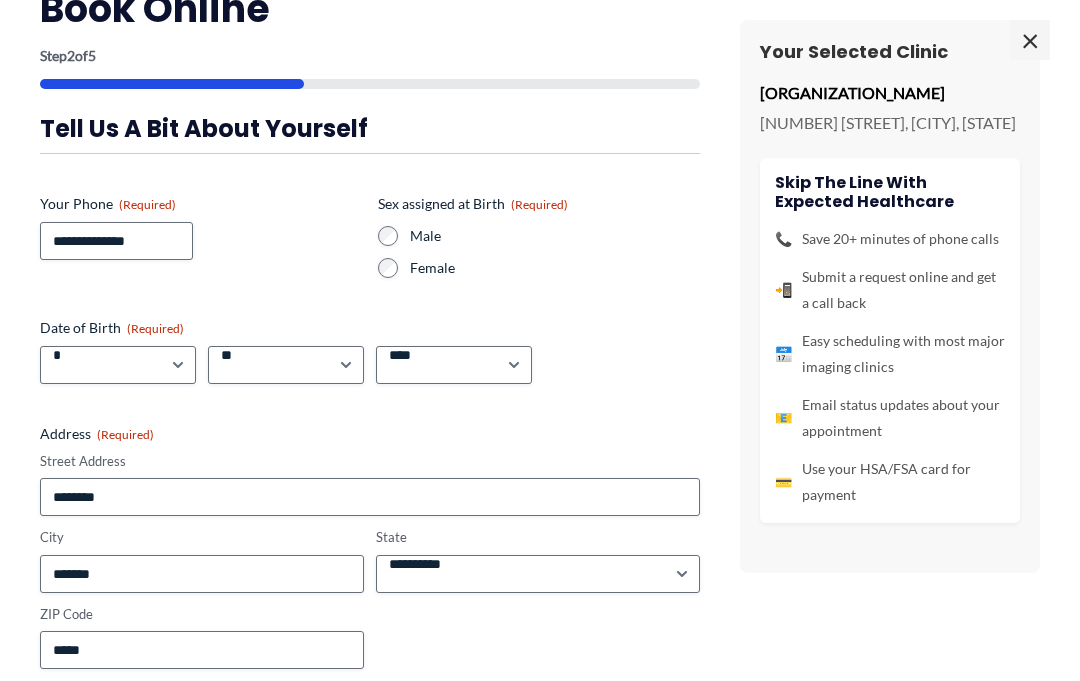 scroll, scrollTop: 75, scrollLeft: 0, axis: vertical 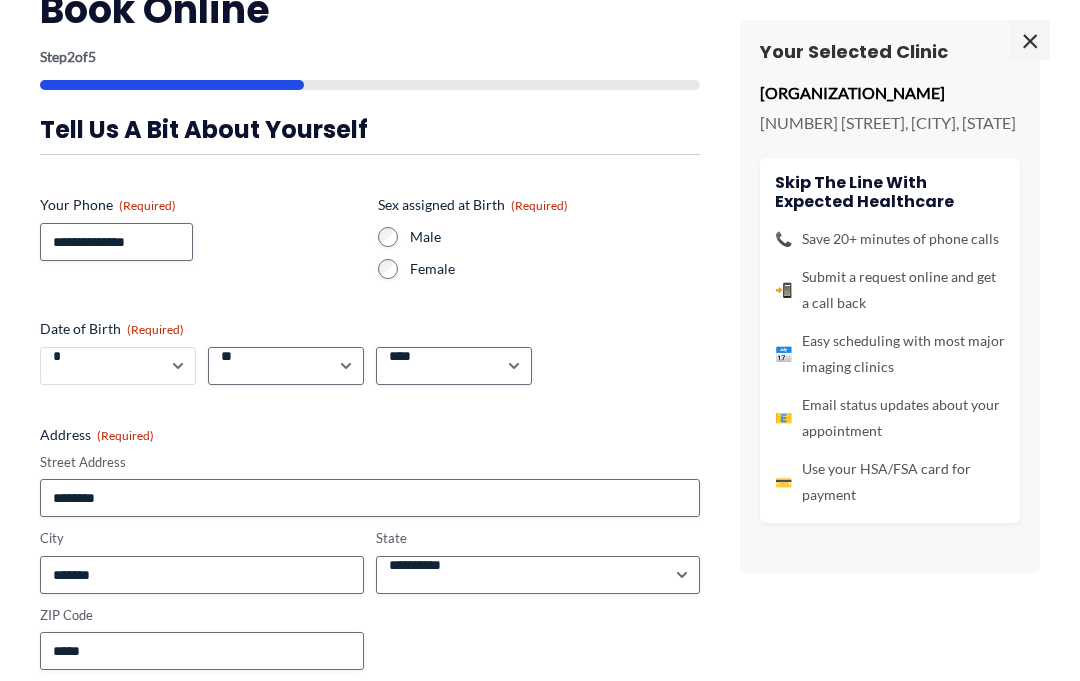 click on "***** * * * * * * * * * ** ** **" at bounding box center [118, 366] 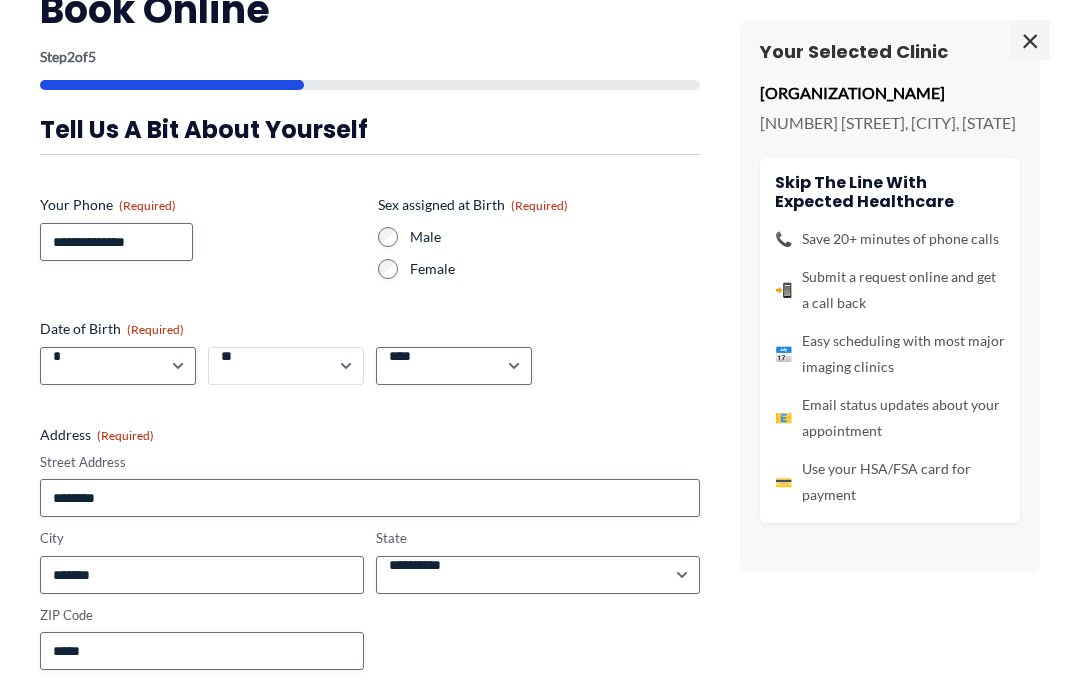 click on "*** * * * * * * * * * ** ** ** ** ** ** ** ** ** ** ** ** ** ** ** ** ** ** ** ** ** **" at bounding box center (286, 366) 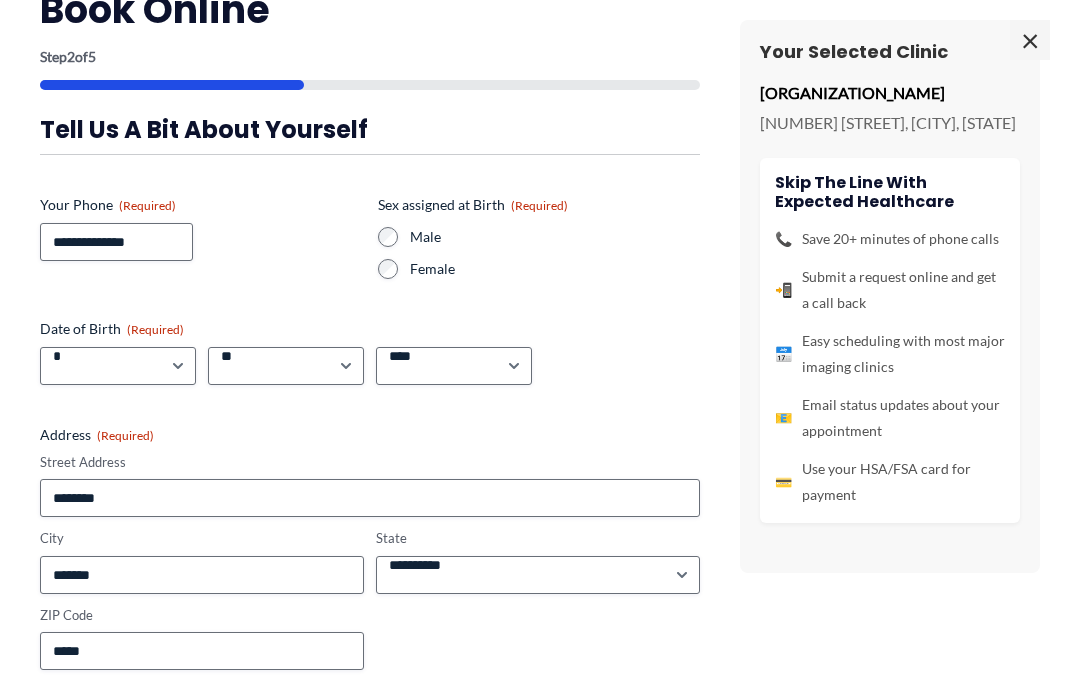 click on "****" at bounding box center [152, 713] 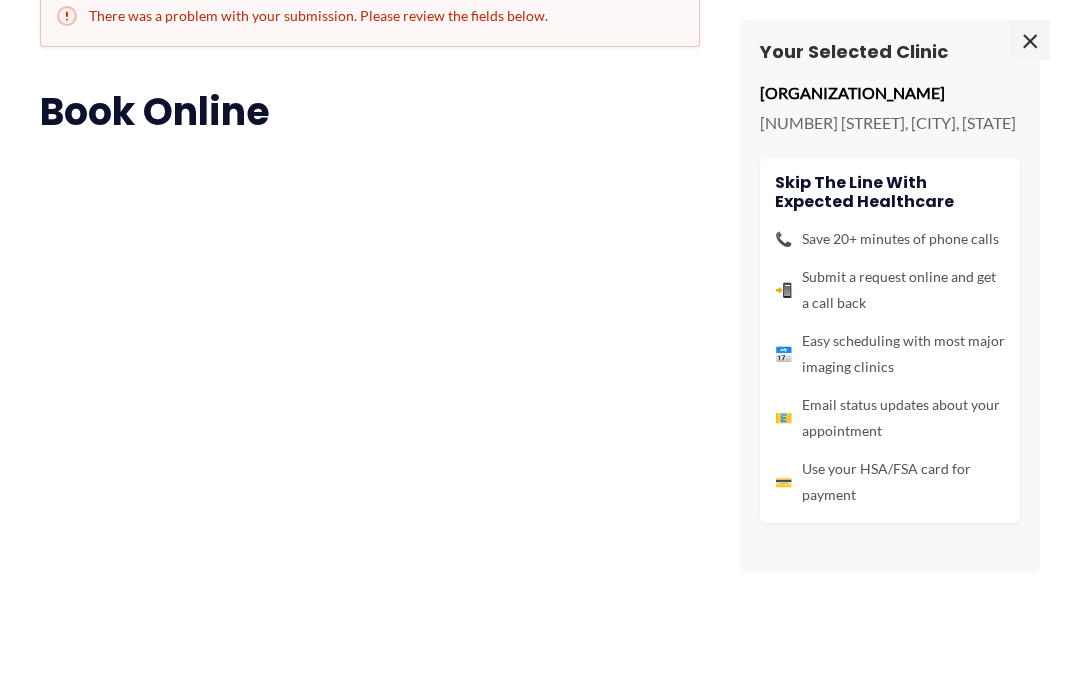 scroll, scrollTop: 807, scrollLeft: 0, axis: vertical 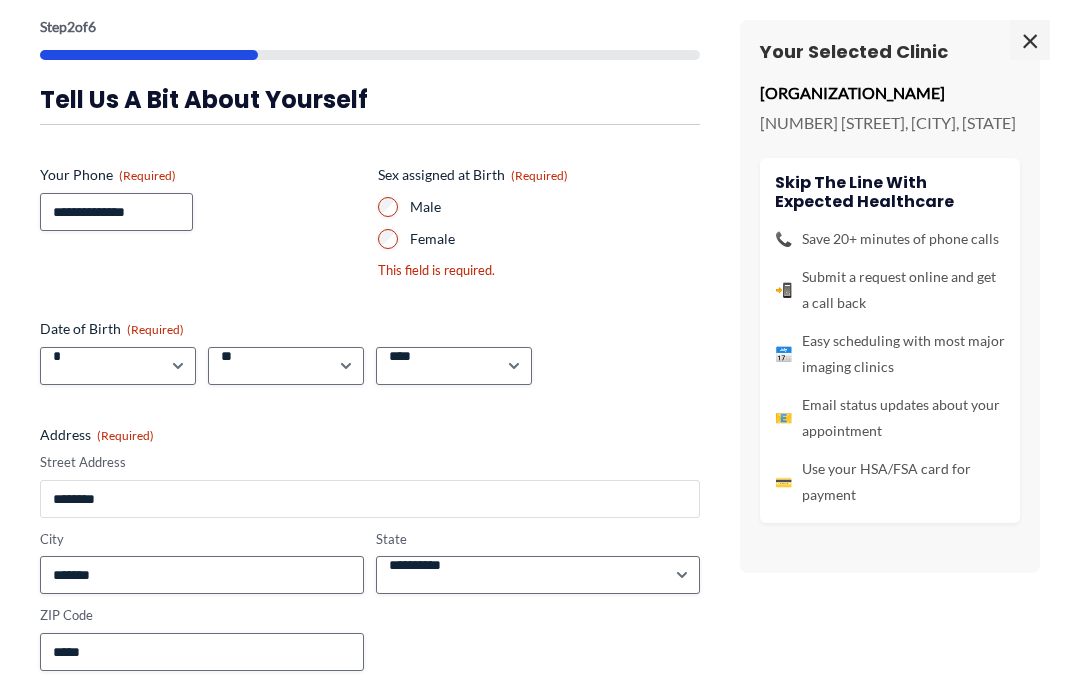 click on "********" at bounding box center (370, 499) 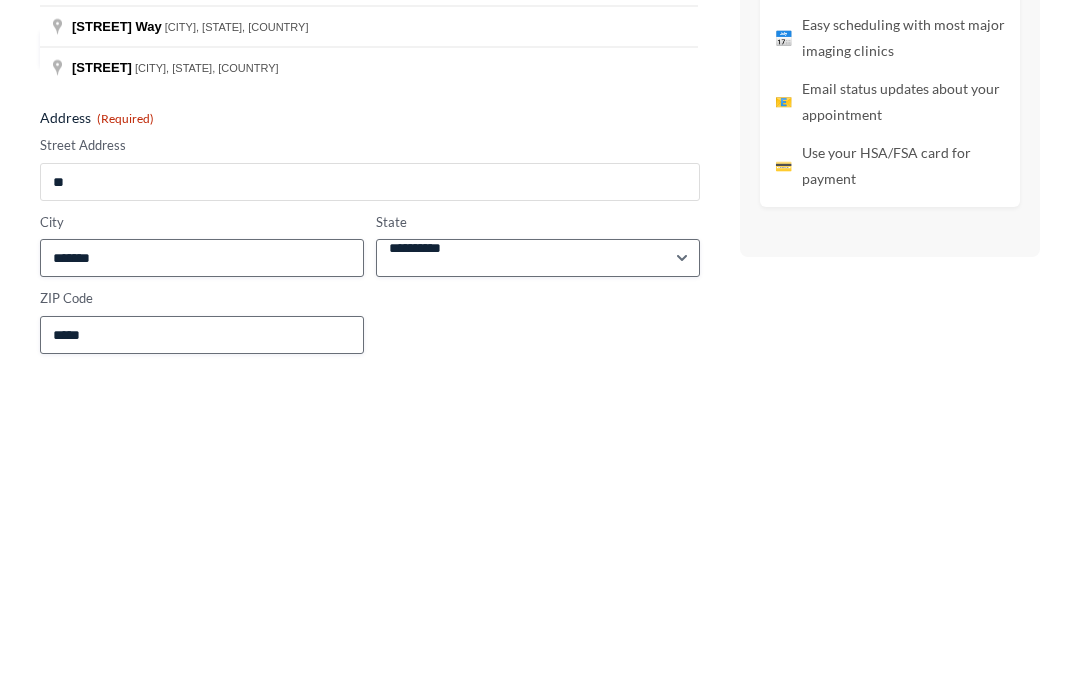 type on "*" 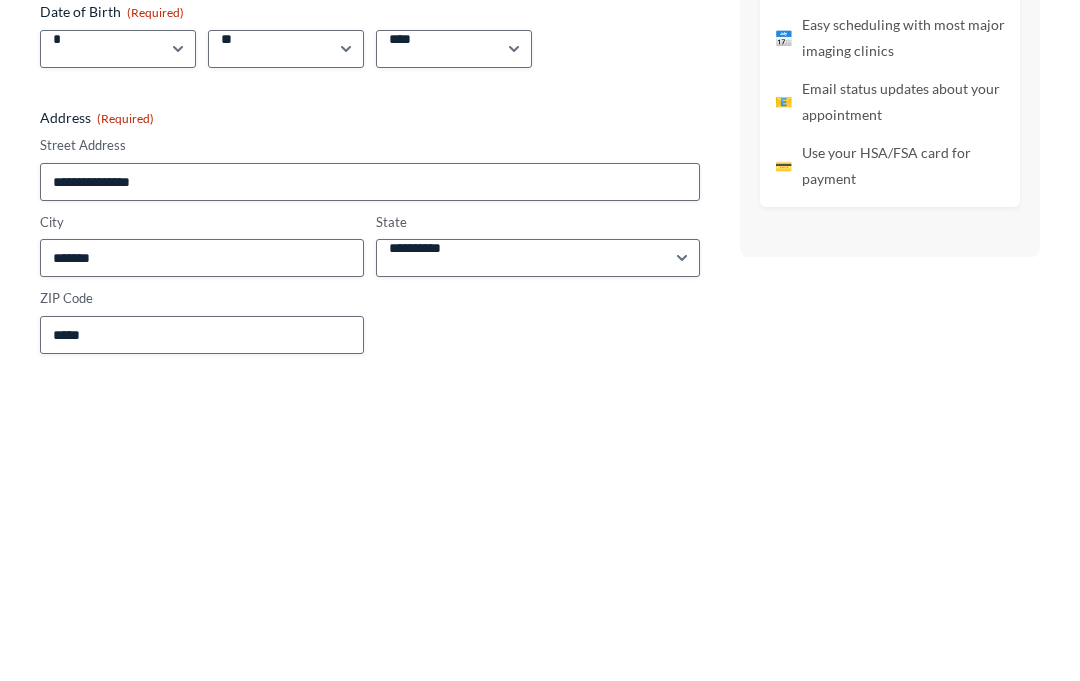 scroll, scrollTop: 1064, scrollLeft: 0, axis: vertical 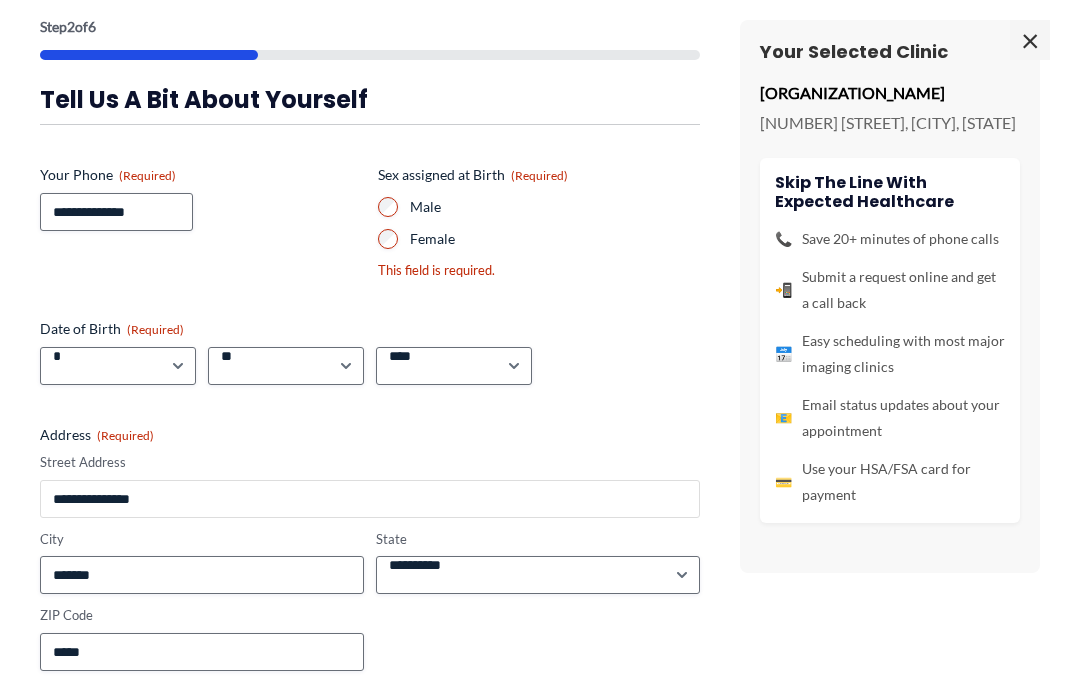 type on "**********" 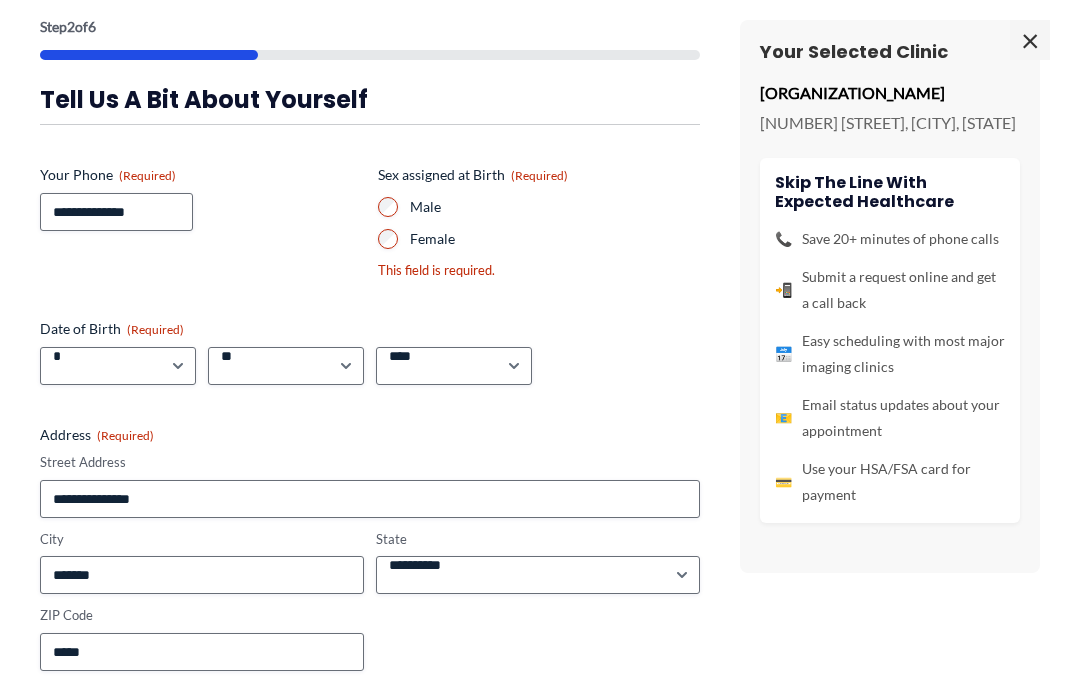 scroll, scrollTop: 0, scrollLeft: 0, axis: both 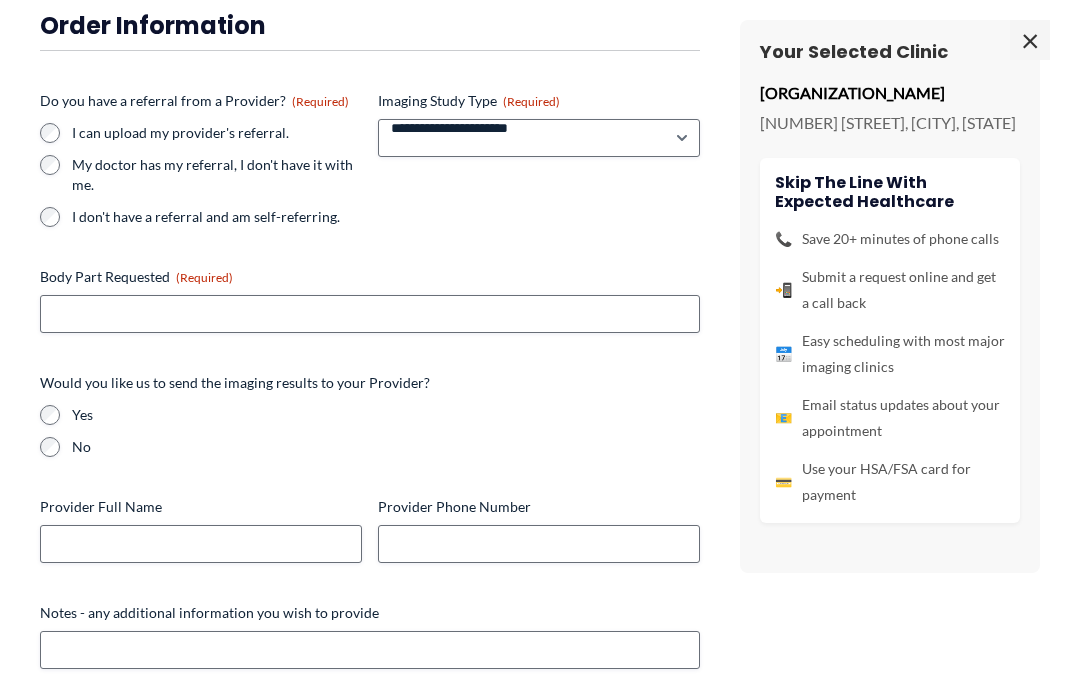 click on "**********" at bounding box center [370, 339] 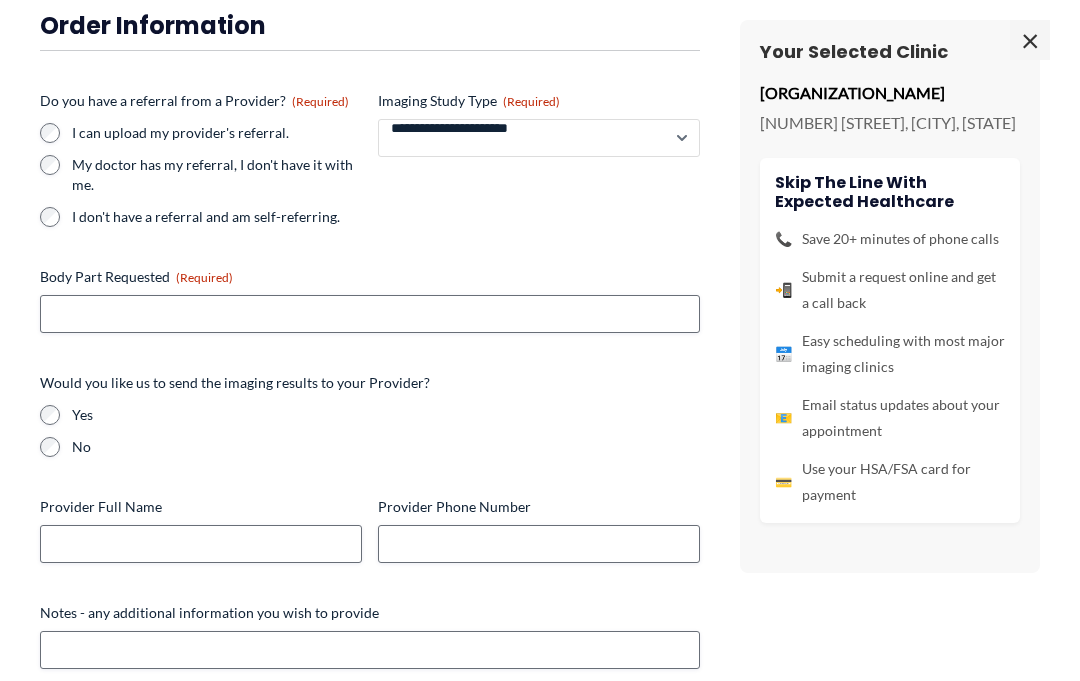 click on "**********" at bounding box center (539, 138) 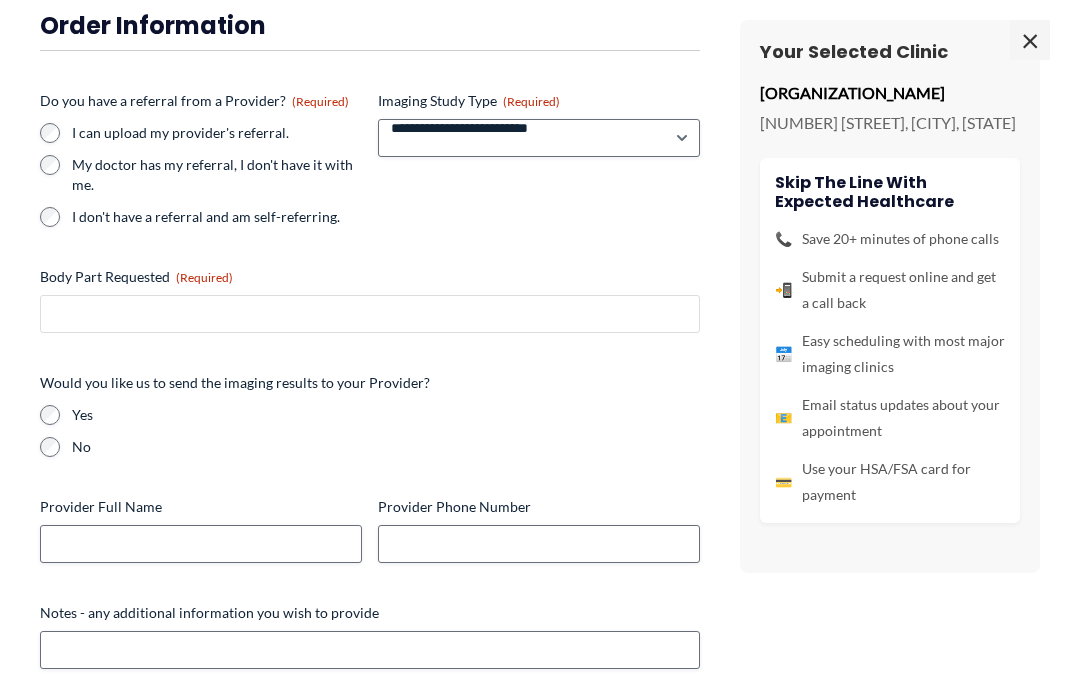 click on "Body Part Requested (Required)" at bounding box center [370, 314] 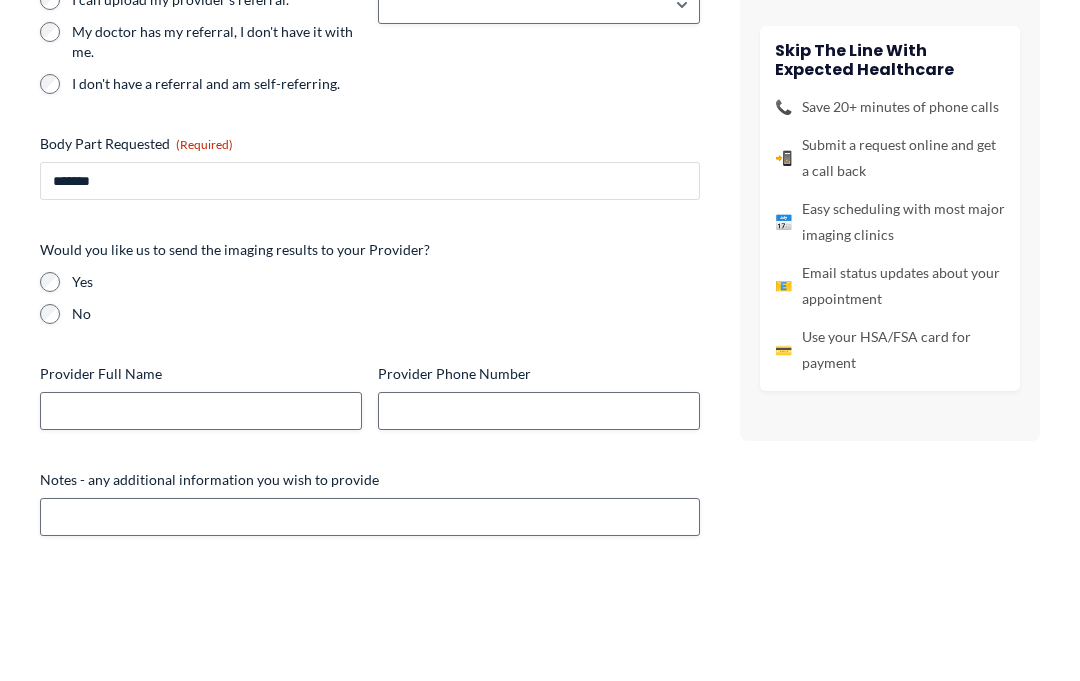 type on "*******" 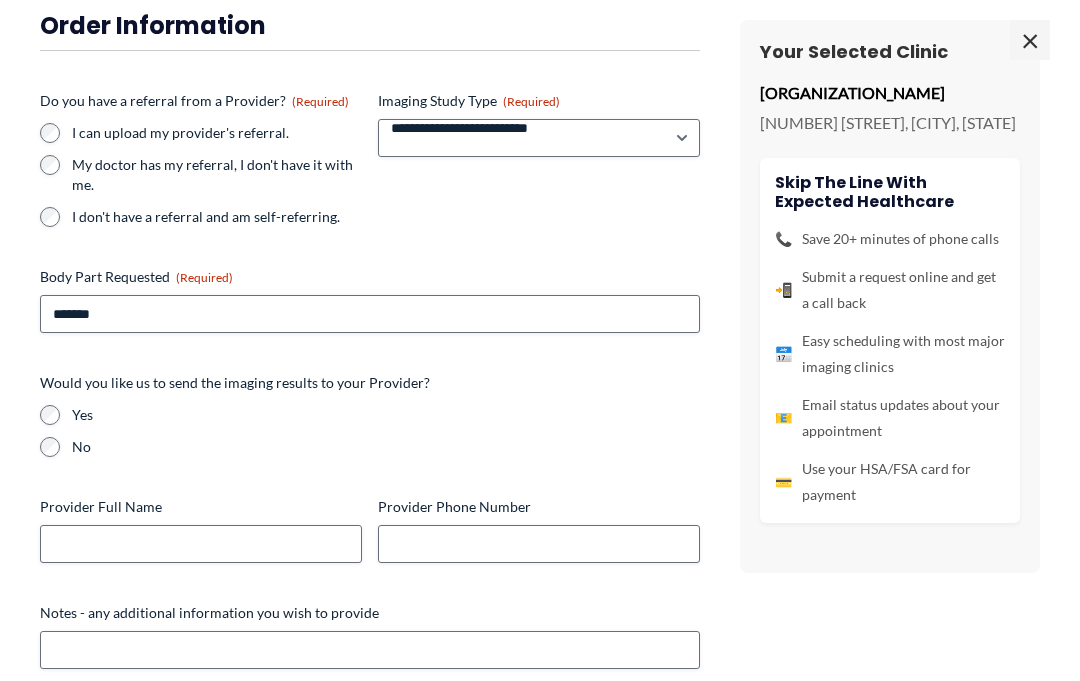 scroll, scrollTop: 1179, scrollLeft: 0, axis: vertical 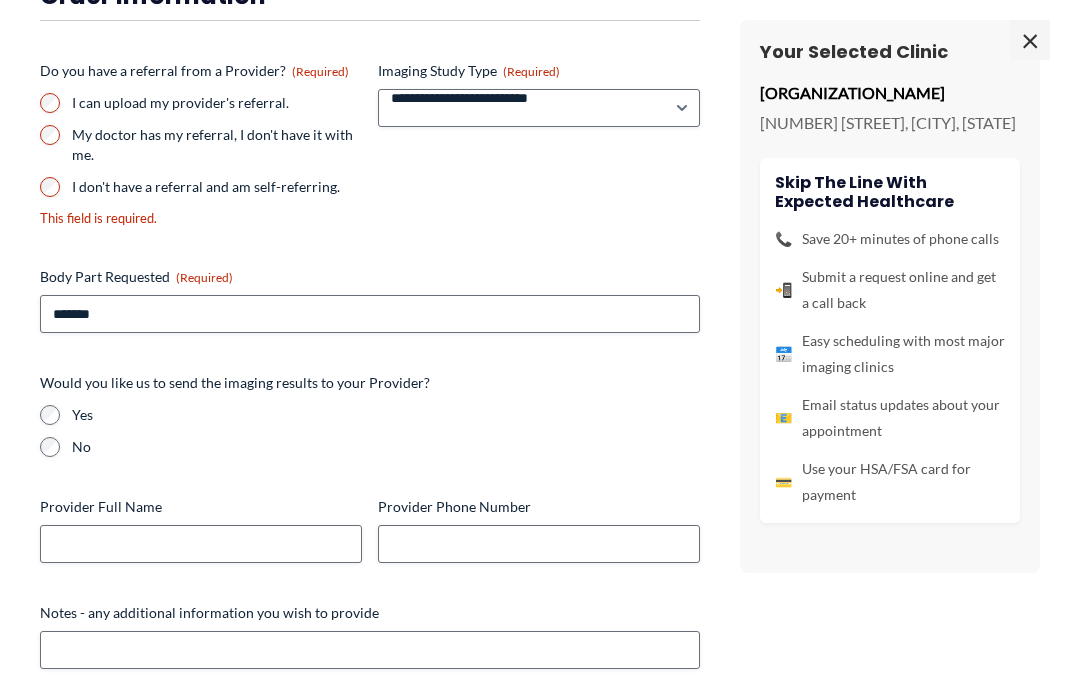 click on "****" at bounding box center [152, 712] 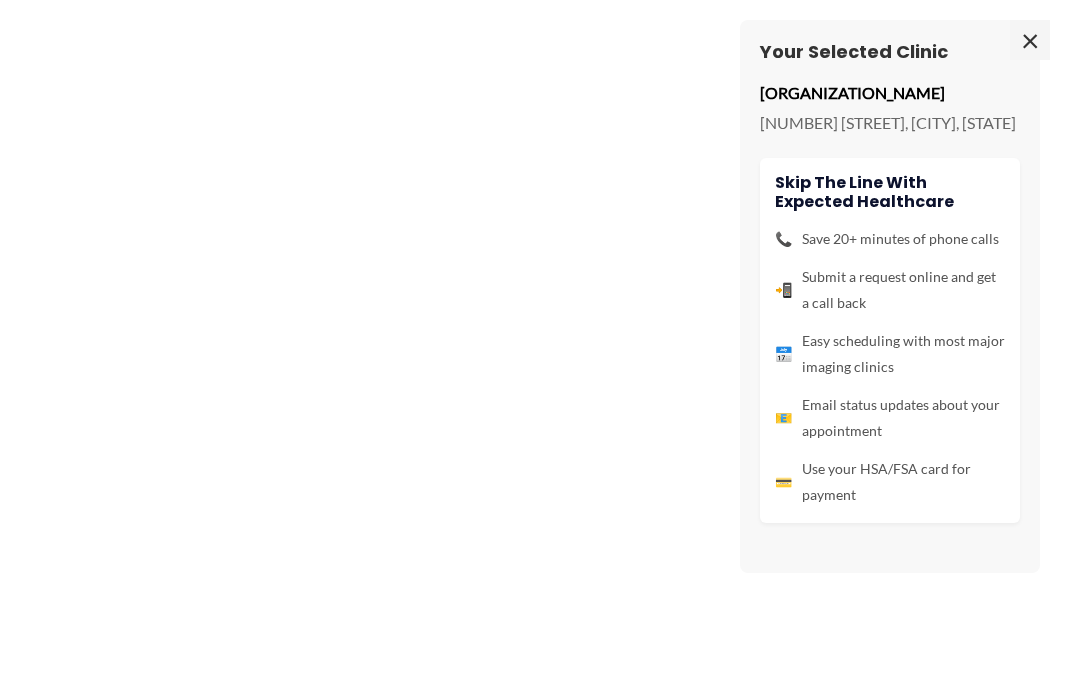 scroll, scrollTop: 0, scrollLeft: 0, axis: both 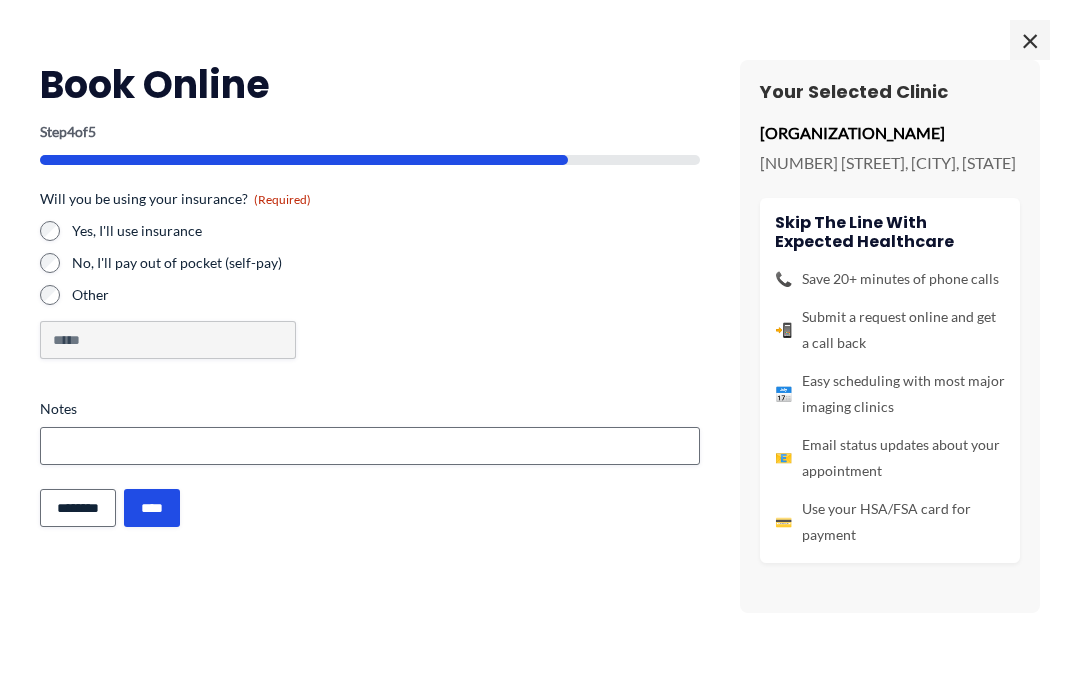 click on "Yes, I'll use insurance" at bounding box center (370, 231) 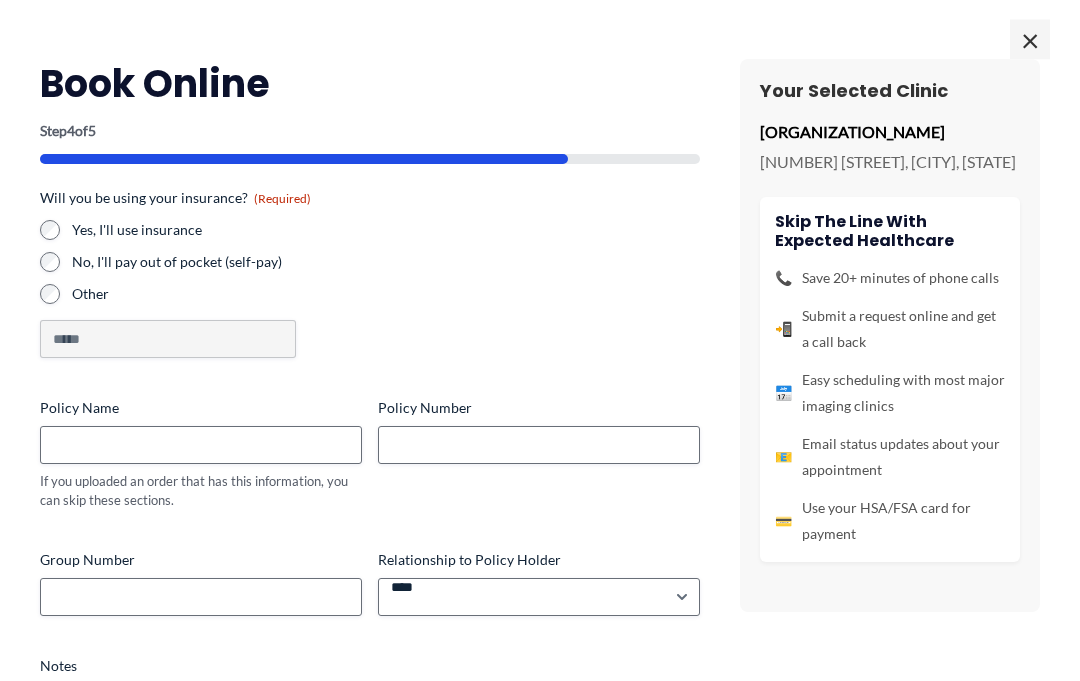scroll, scrollTop: 0, scrollLeft: 0, axis: both 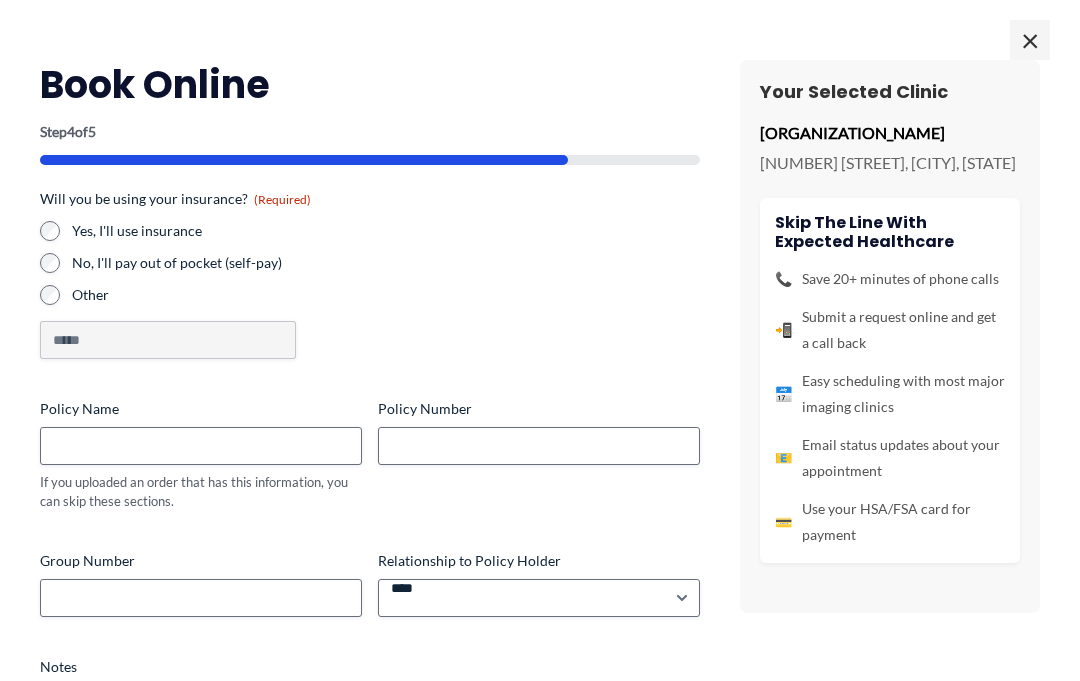 click on "×" at bounding box center [1030, 40] 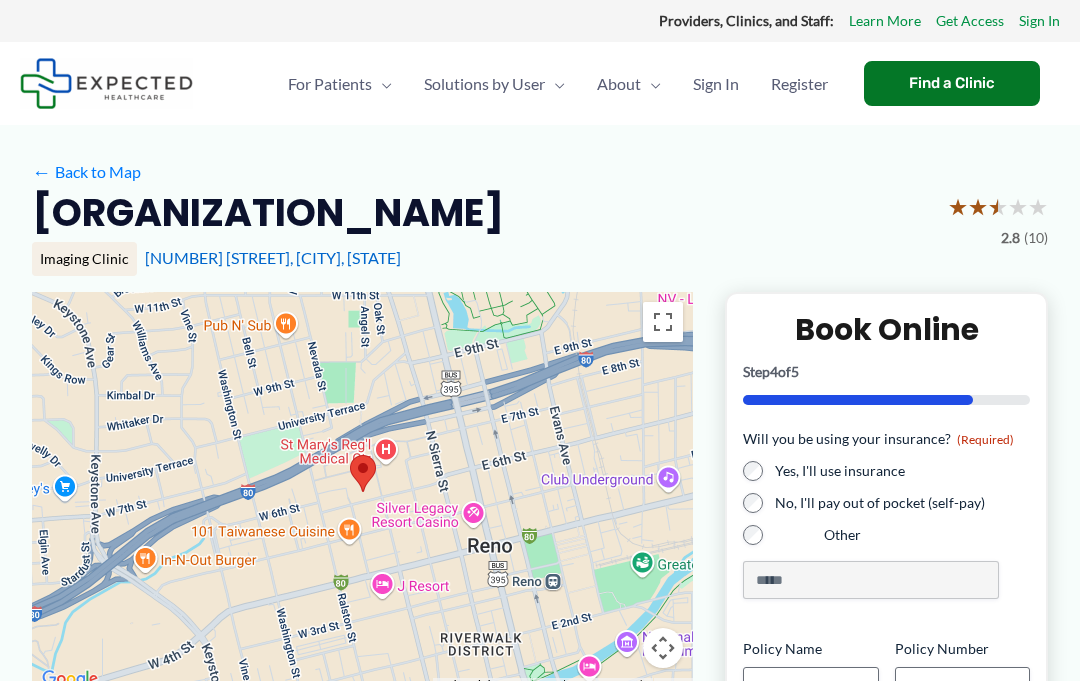 click on "Find a Clinic" at bounding box center (952, 83) 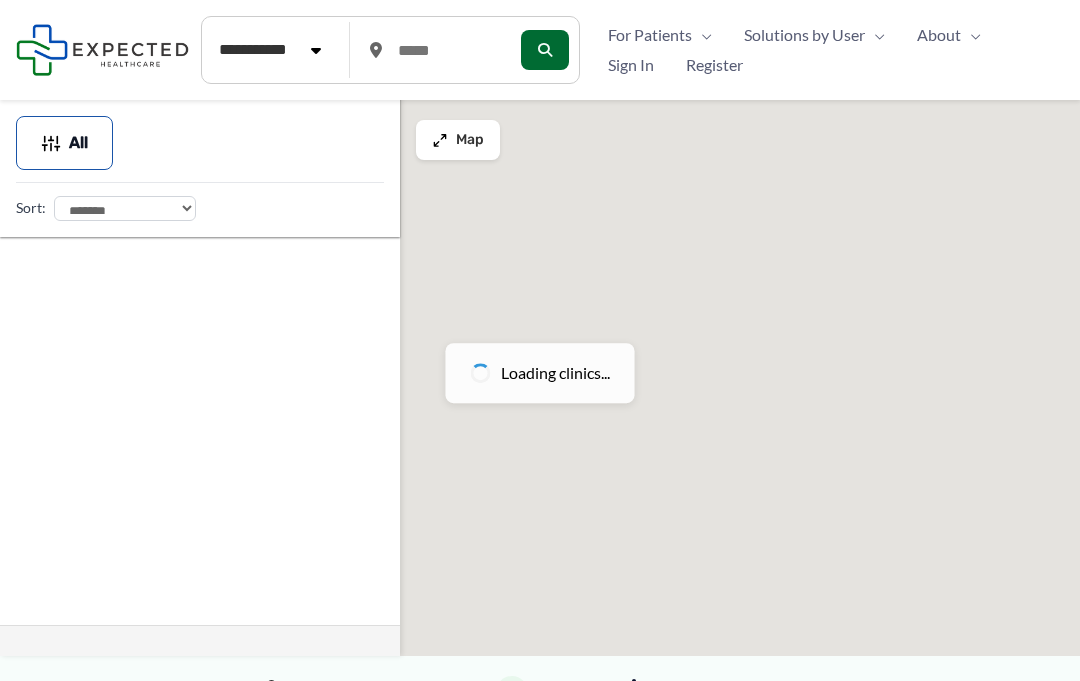 scroll, scrollTop: 0, scrollLeft: 0, axis: both 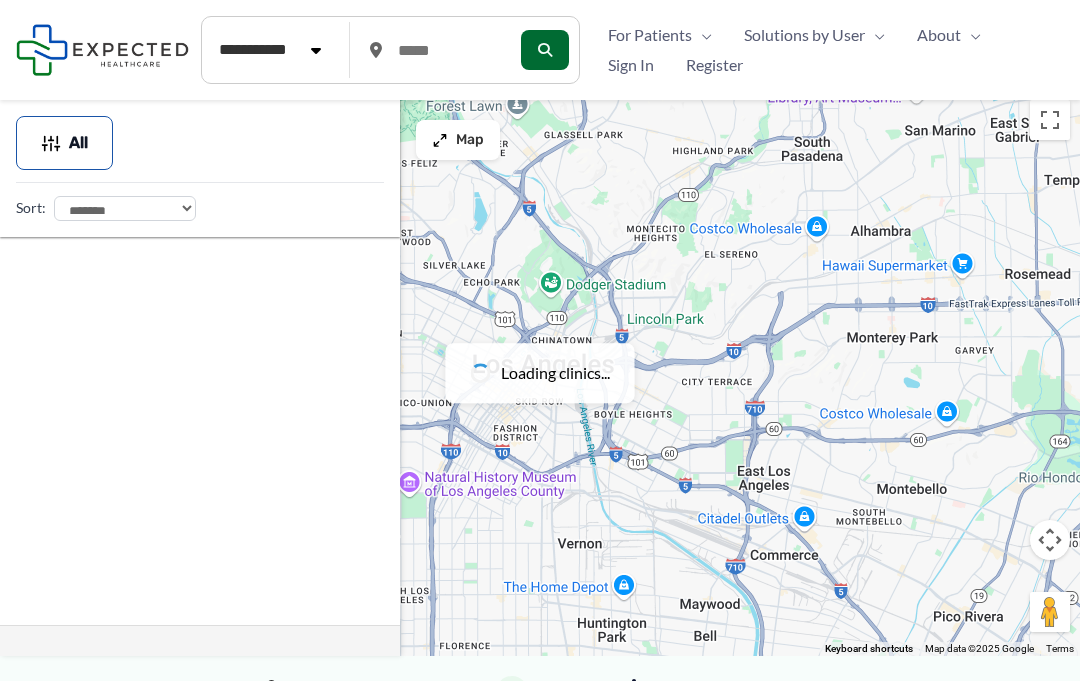 click at bounding box center (540, 373) 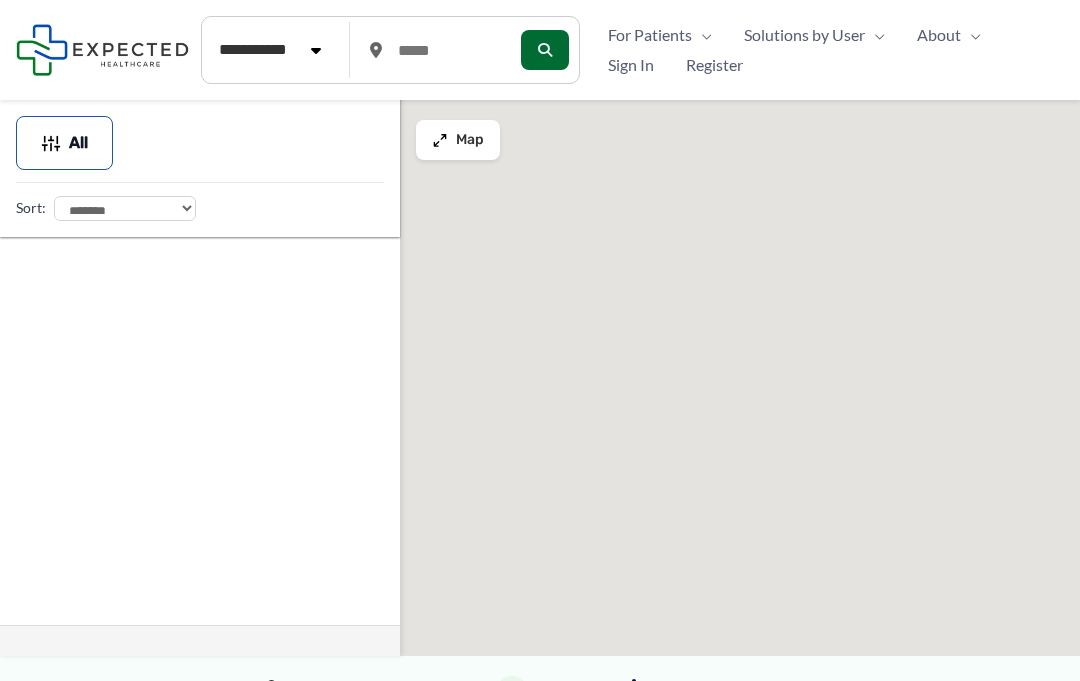 scroll, scrollTop: 130, scrollLeft: 0, axis: vertical 